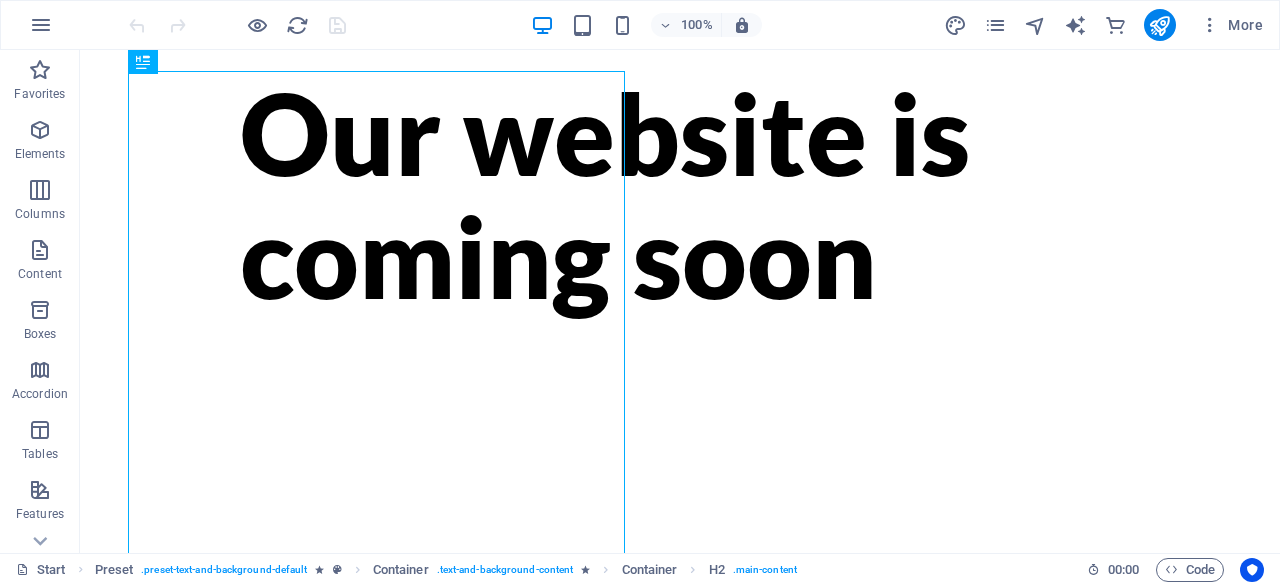 scroll, scrollTop: 0, scrollLeft: 0, axis: both 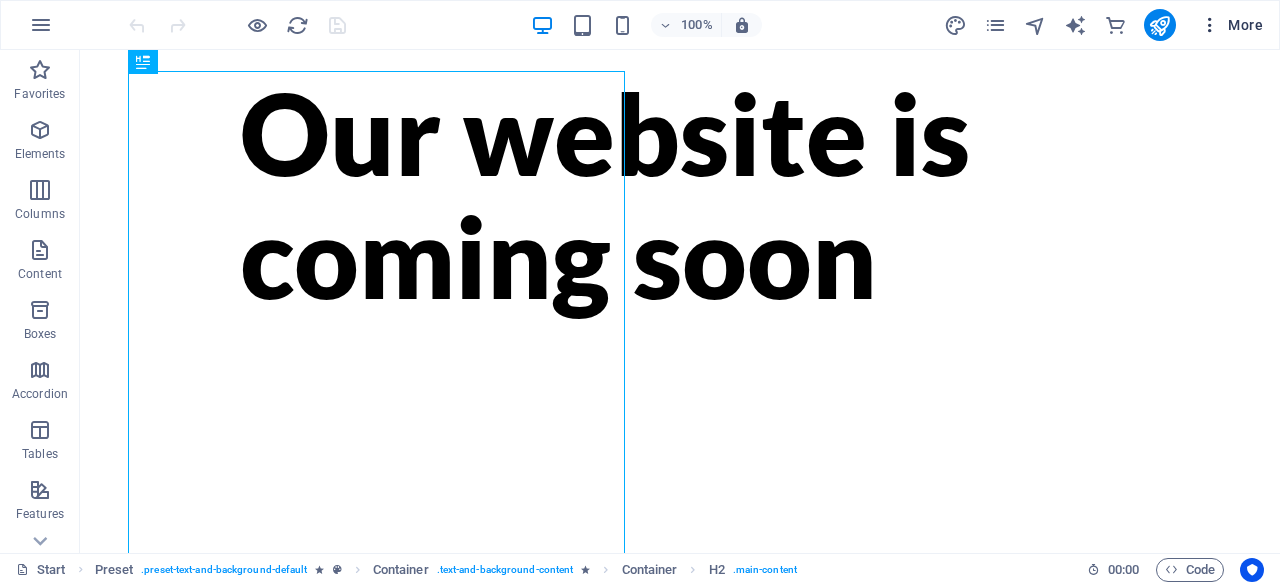 click at bounding box center (1210, 25) 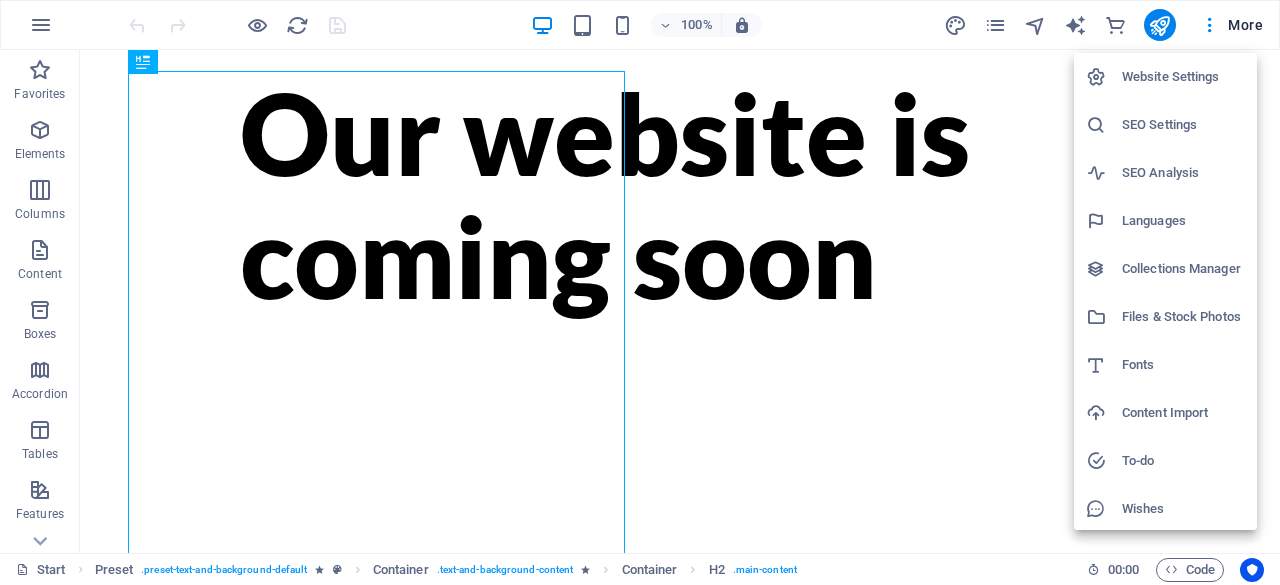 click on "Website Settings" at bounding box center (1183, 77) 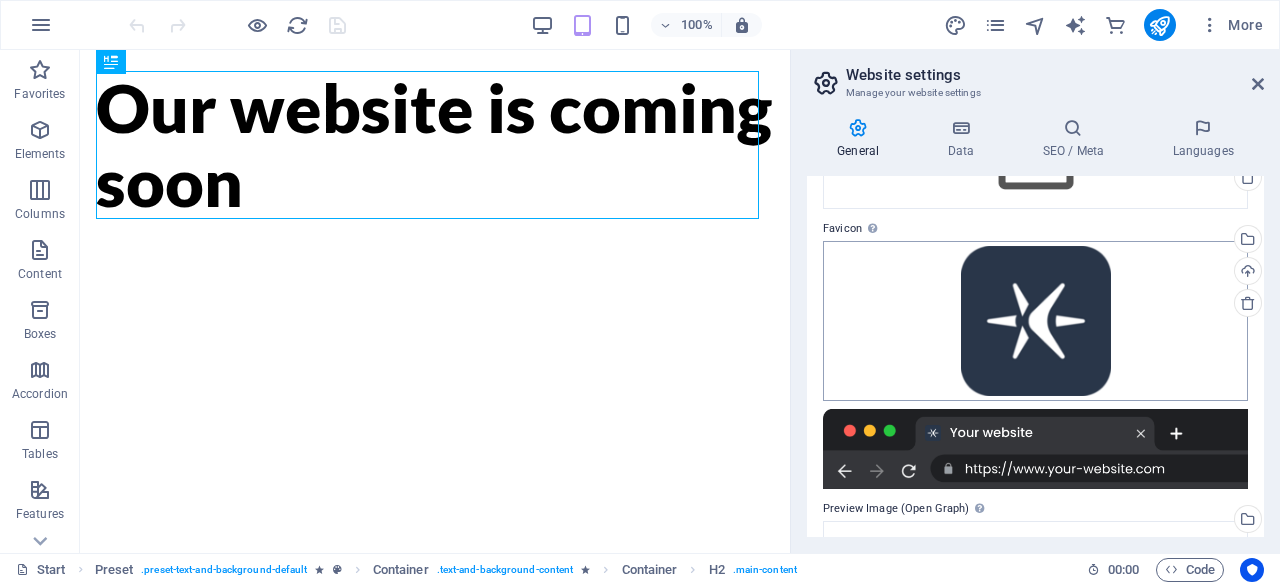 scroll, scrollTop: 158, scrollLeft: 0, axis: vertical 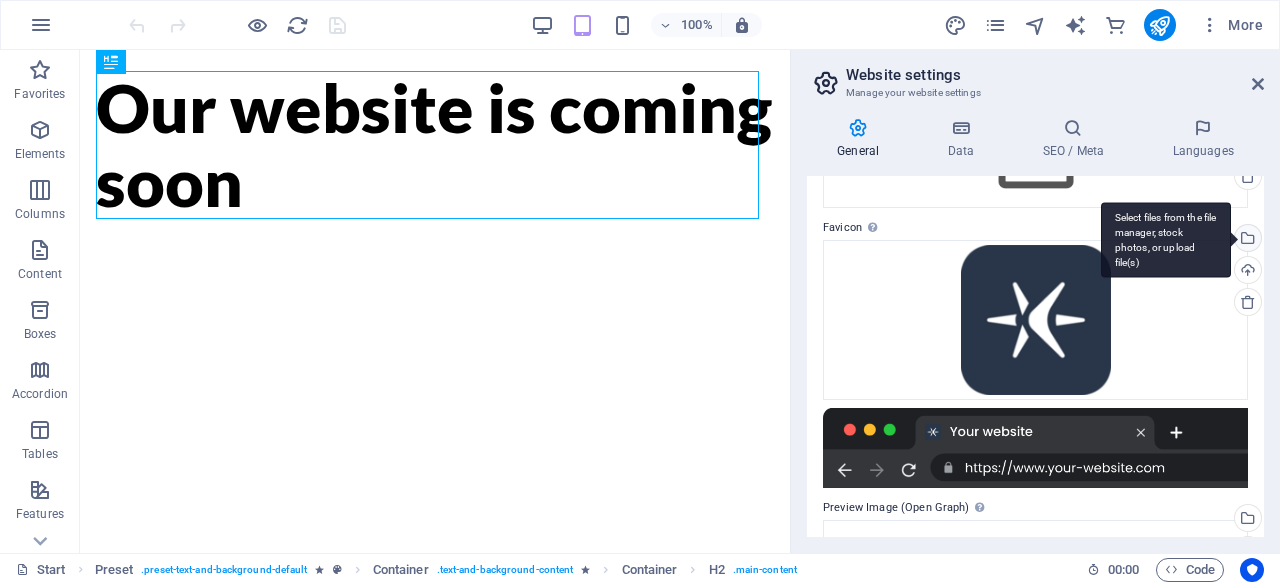 click on "Select files from the file manager, stock photos, or upload file(s)" at bounding box center (1246, 240) 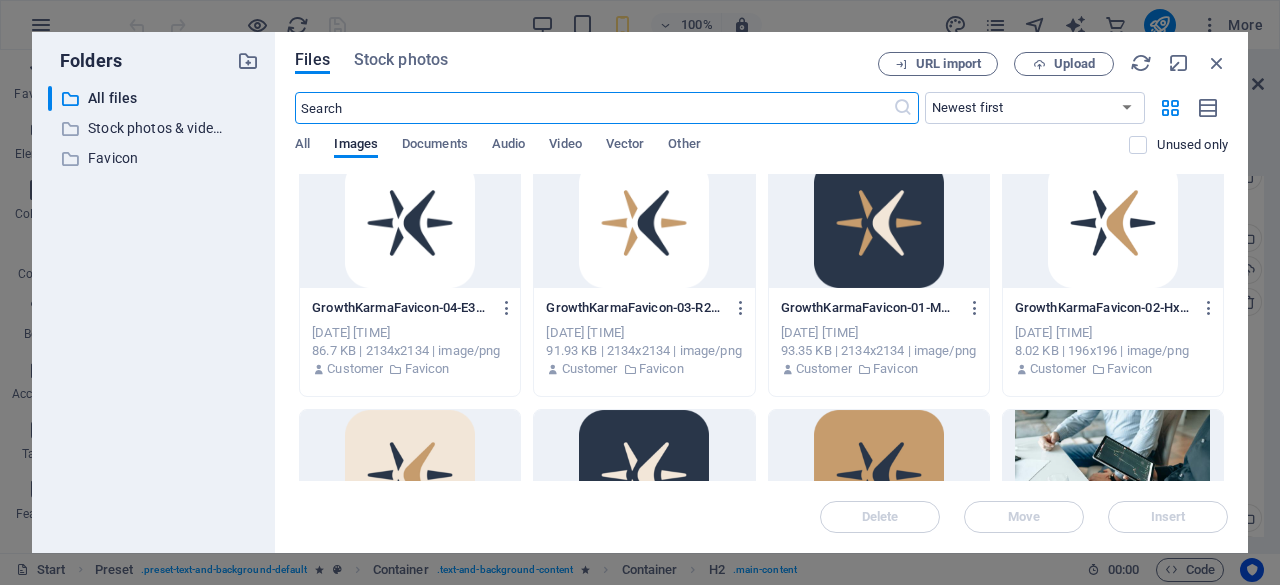 scroll, scrollTop: 268, scrollLeft: 0, axis: vertical 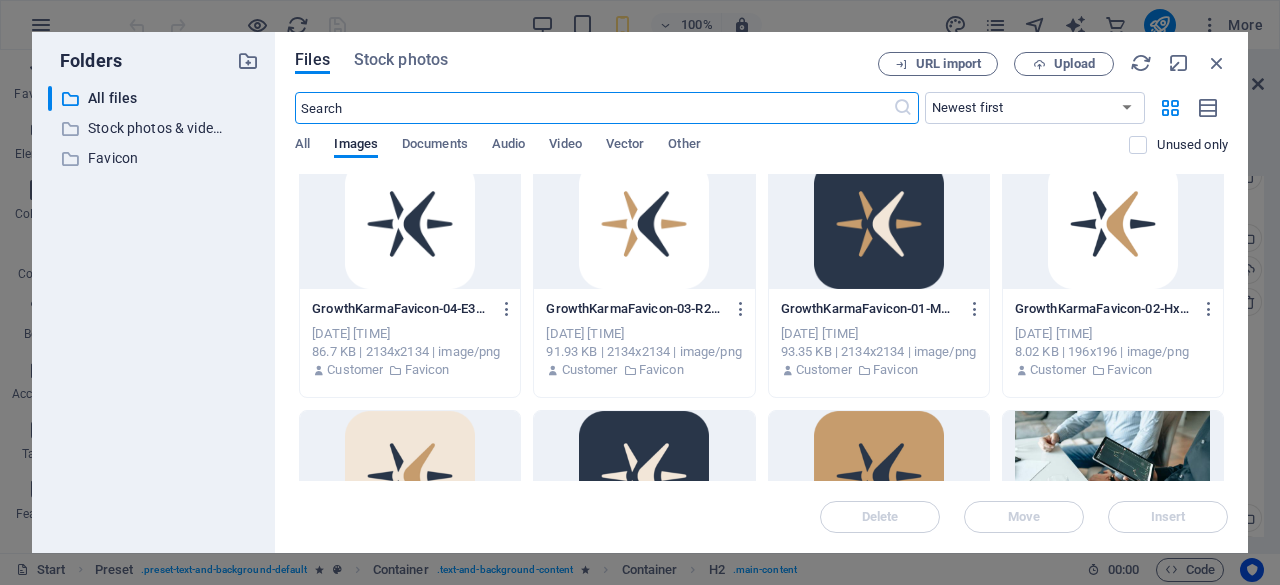 click at bounding box center [1113, 224] 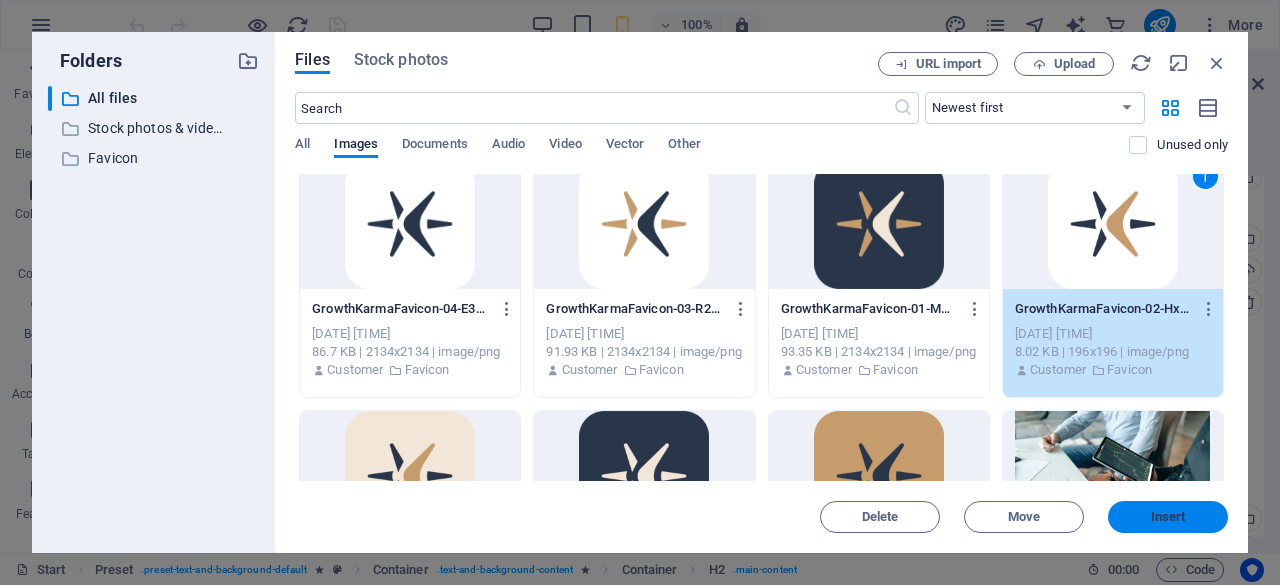 click on "Insert" at bounding box center (1168, 517) 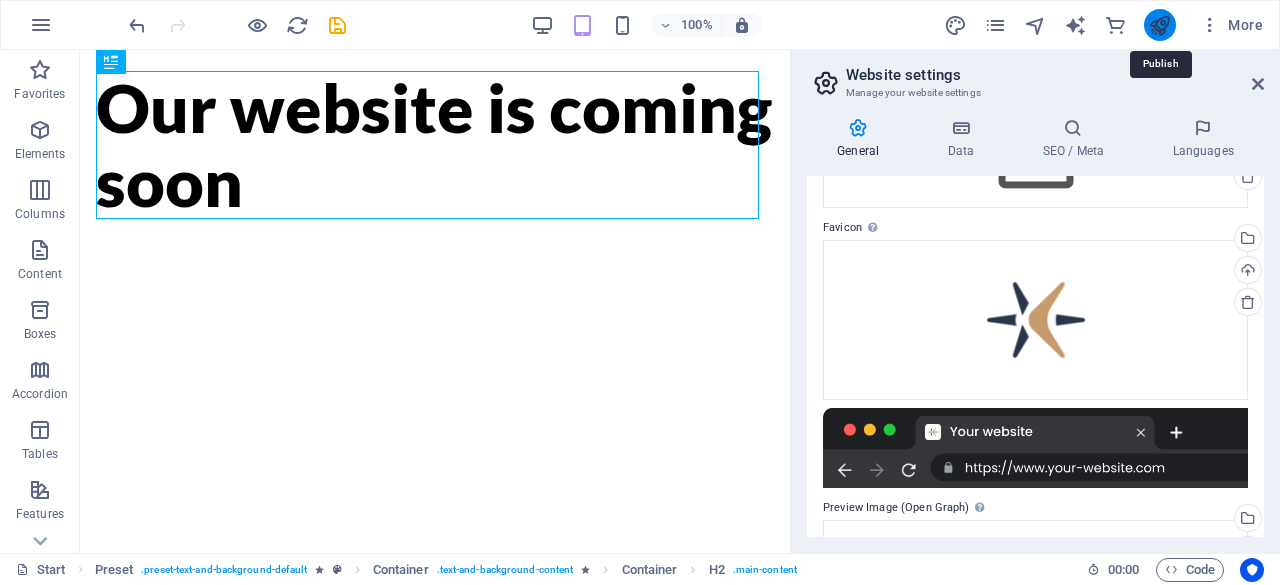 click at bounding box center [1159, 25] 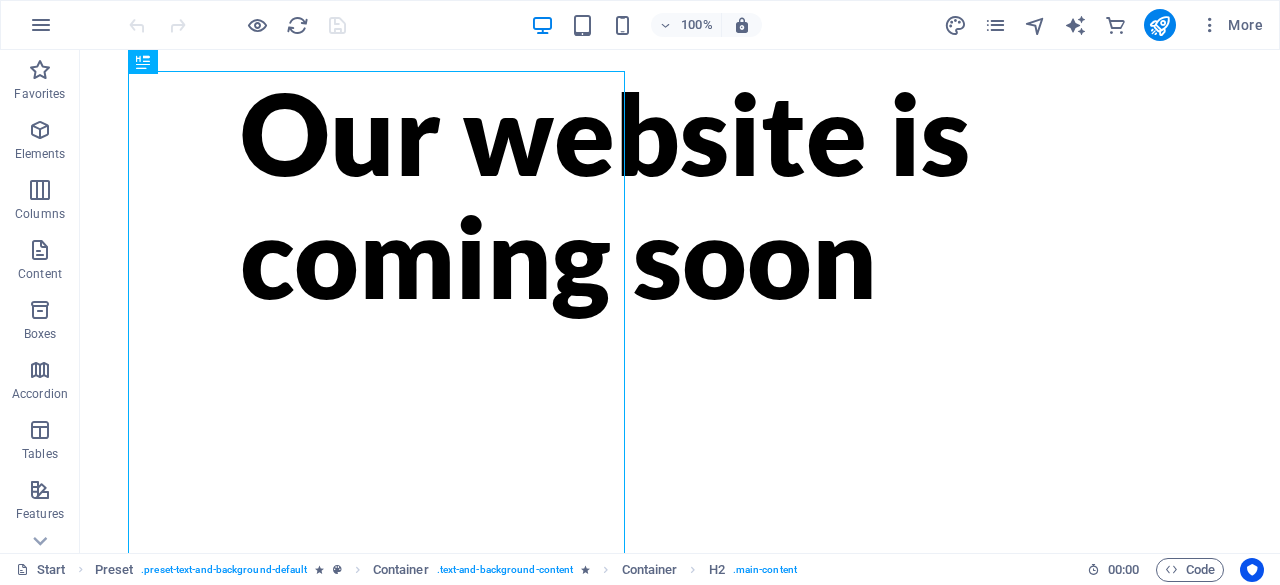 scroll, scrollTop: 0, scrollLeft: 0, axis: both 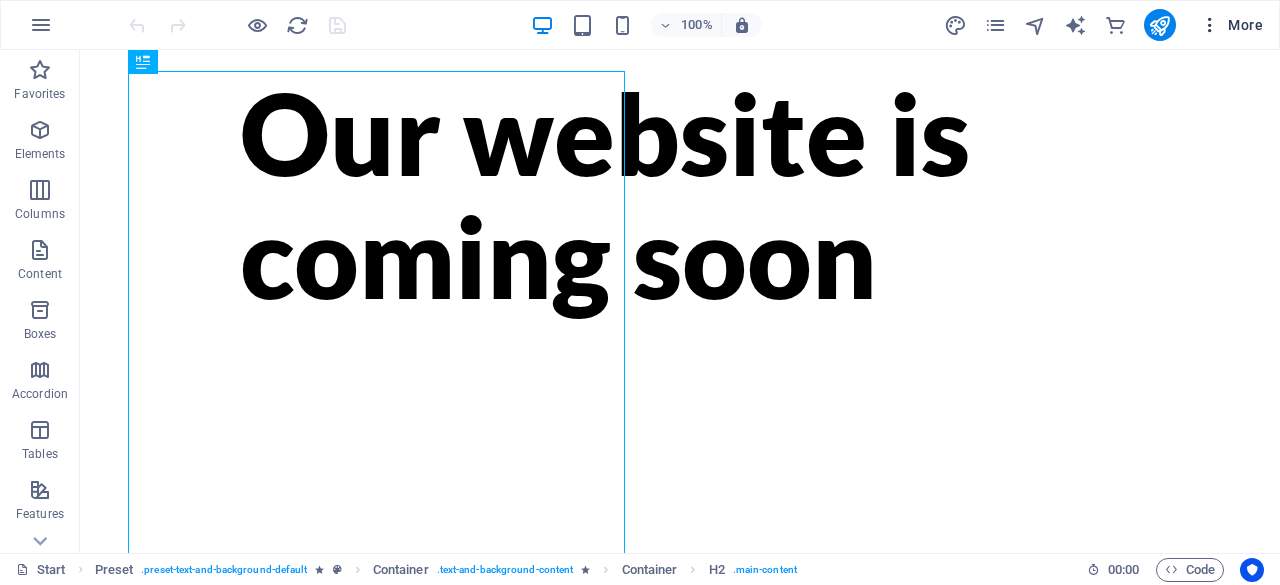 click at bounding box center (1210, 25) 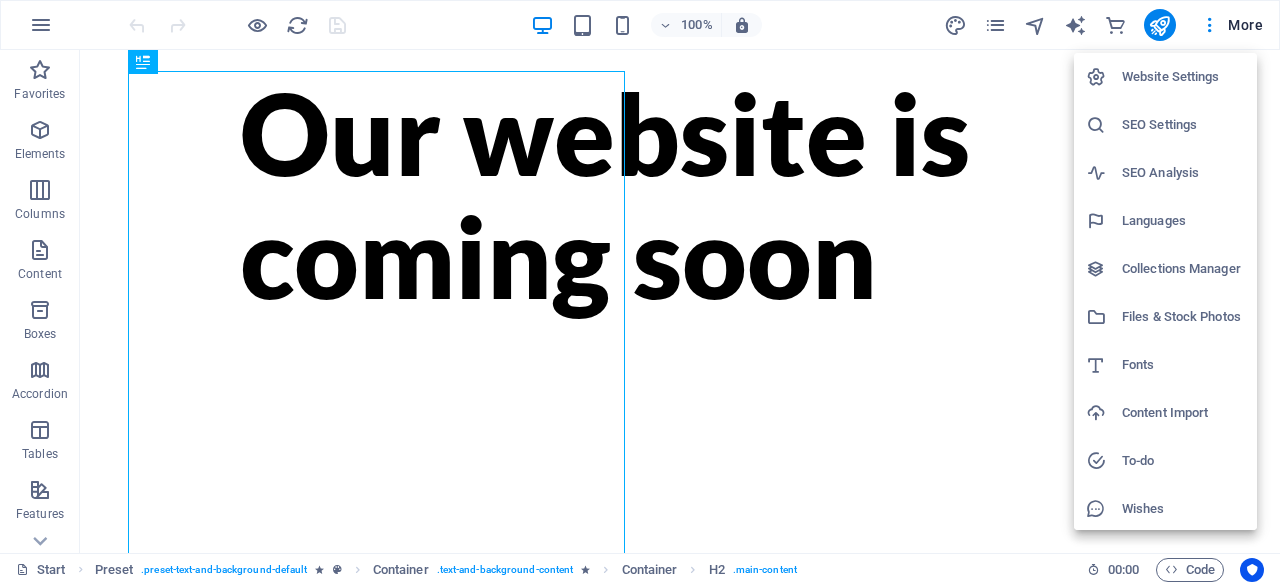 click on "Website Settings" at bounding box center (1183, 77) 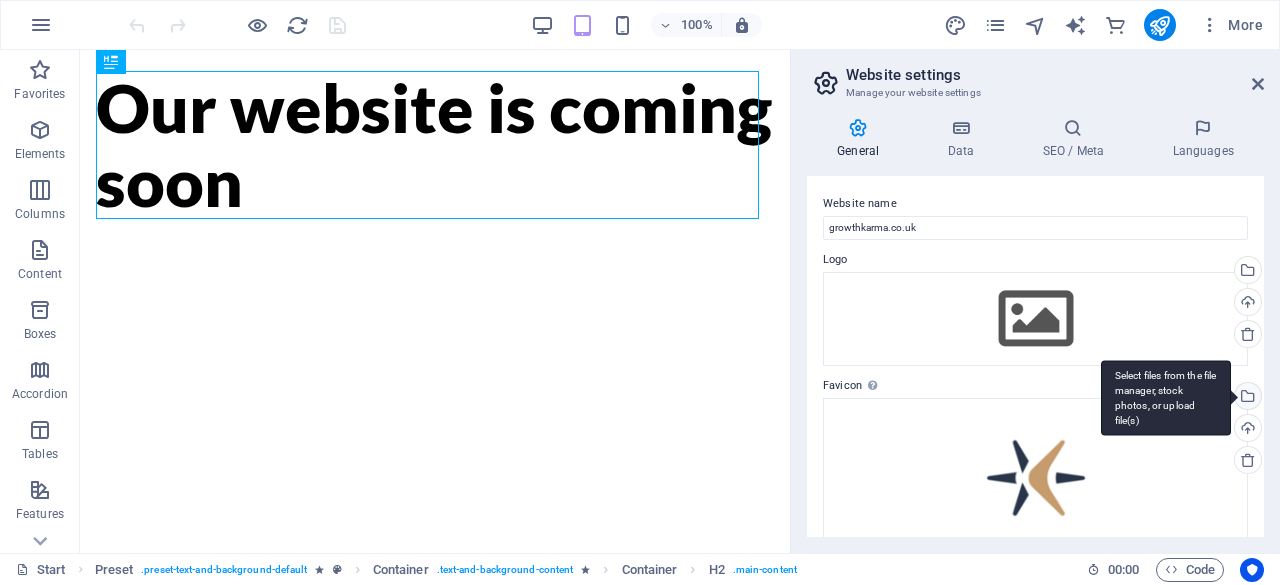 click on "Select files from the file manager, stock photos, or upload file(s)" at bounding box center (1166, 398) 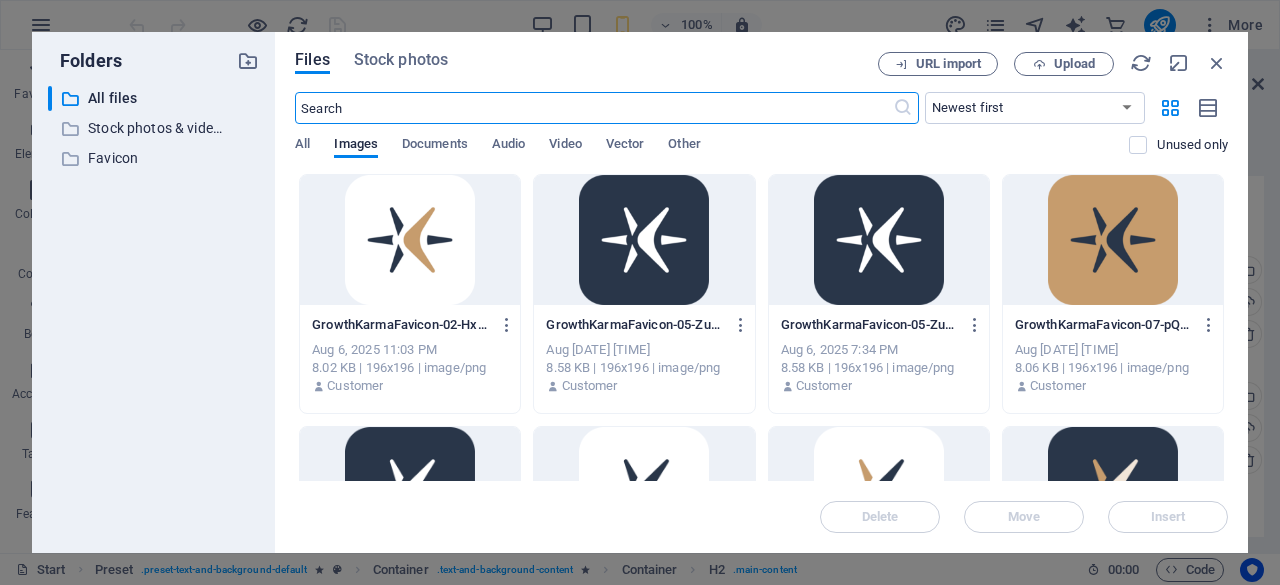 click on "​ All files All files ​ Stock photos & videos Stock photos & videos ​ Favicon Favicon" at bounding box center [153, 311] 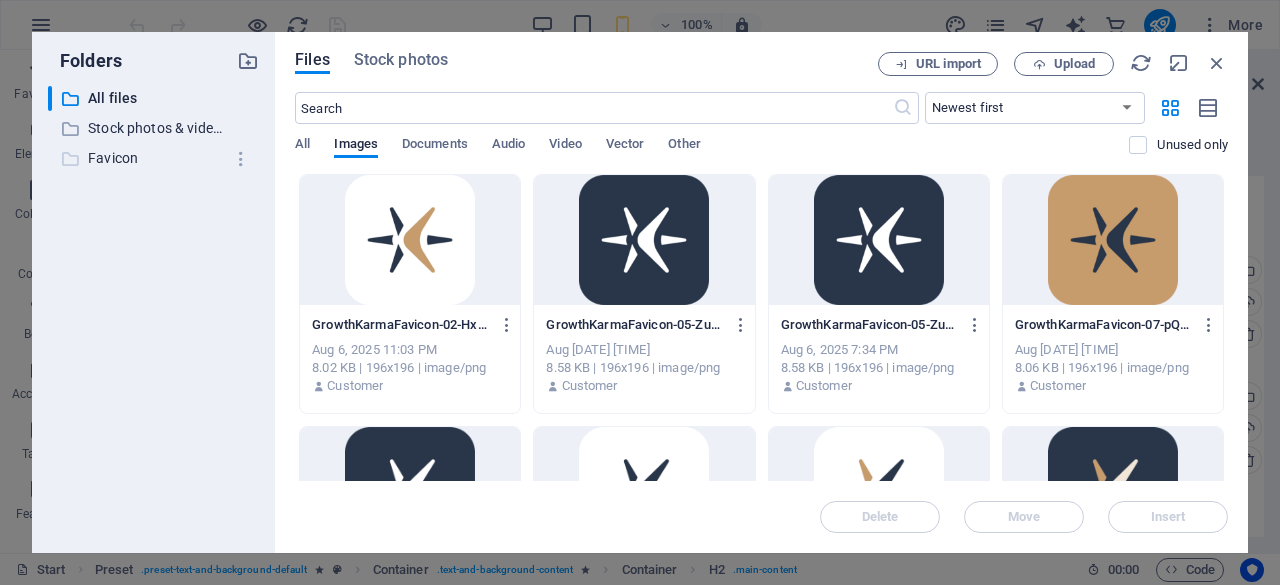 click on "Favicon" at bounding box center (155, 158) 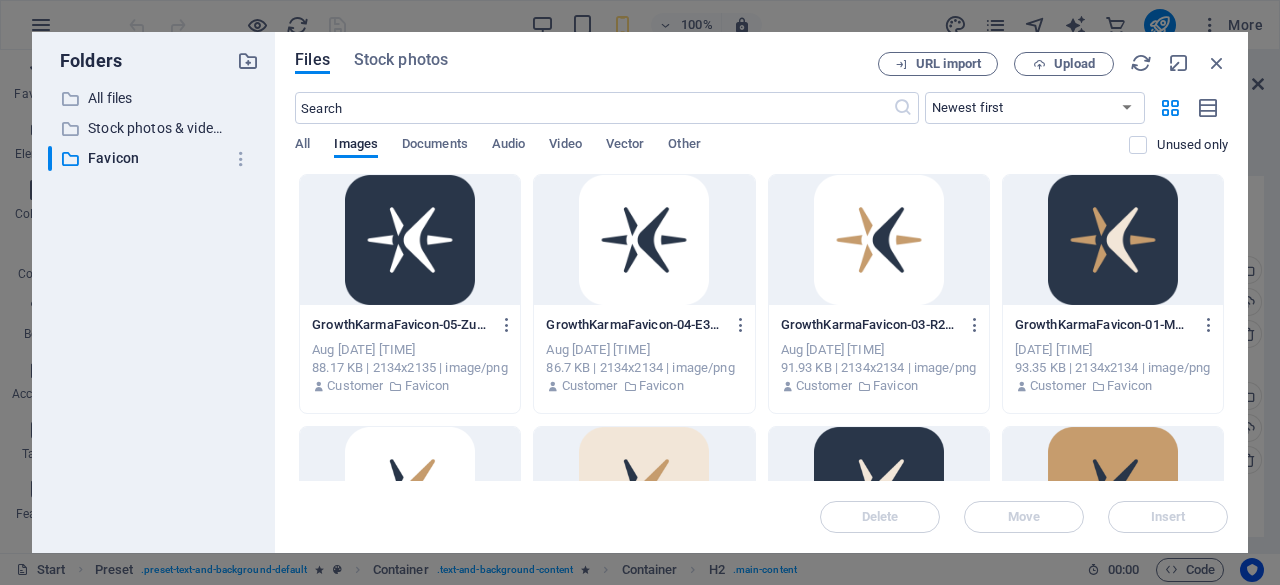 click on "Files Stock photos URL import Upload ​ Newest first Oldest first Name (A-Z) Name (Z-A) Size (0-9) Size (9-0) Resolution (0-9) Resolution (9-0) All Images Documents Audio Video Vector Other Unused only Drop files here to upload them instantly GrowthKarmaFavicon-05-Zu3nbIuwAyiJ_J_ecsKCNg.png GrowthKarmaFavicon-05-Zu3nbIuwAyiJ_J_ecsKCNg.png Aug 6, 2025 3:29 PM 88.17 KB | 2134x2135 | image/png Customer Favicon GrowthKarmaFavicon-04-E3qv4LBh5FF1GSQ7ksk2MA.png GrowthKarmaFavicon-04-E3qv4LBh5FF1GSQ7ksk2MA.png Aug 6, 2025 3:28 PM 86.7 KB | 2134x2134 | image/png Customer Favicon GrowthKarmaFavicon-03-R2SikU7IOsE8Ik12Y_llmQ.png GrowthKarmaFavicon-03-R2SikU7IOsE8Ik12Y_llmQ.png Aug 6, 2025 3:28 PM 91.93 KB | 2134x2134 | image/png Customer Favicon GrowthKarmaFavicon-01-MWgkeuyhDfTEPdvzk4km9w.png GrowthKarmaFavicon-01-MWgkeuyhDfTEPdvzk4km9w.png Aug 6, 2025 3:27 PM 93.35 KB | 2134x2134 | image/png Customer Favicon GrowthKarmaFavicon-02-Hx9zh5nXJTWrcBMEcyZKhw-orWYny0sA2TVzNI4wNdHOw.png Aug 6, 2025 3:25 PM Customer Favicon" at bounding box center (761, 292) 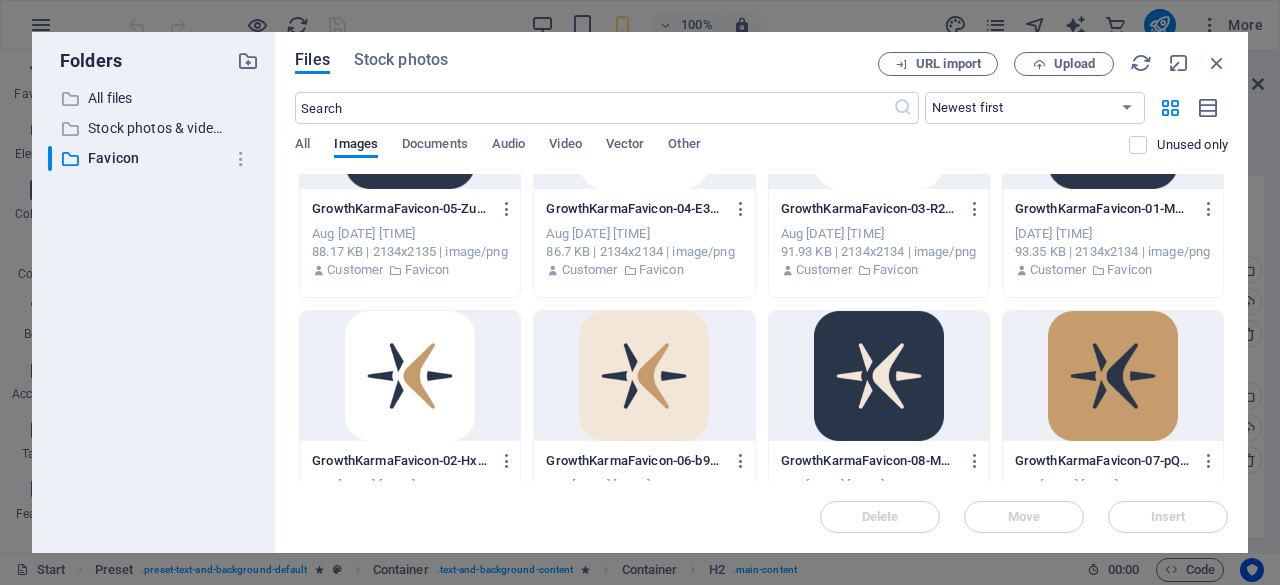scroll, scrollTop: 121, scrollLeft: 0, axis: vertical 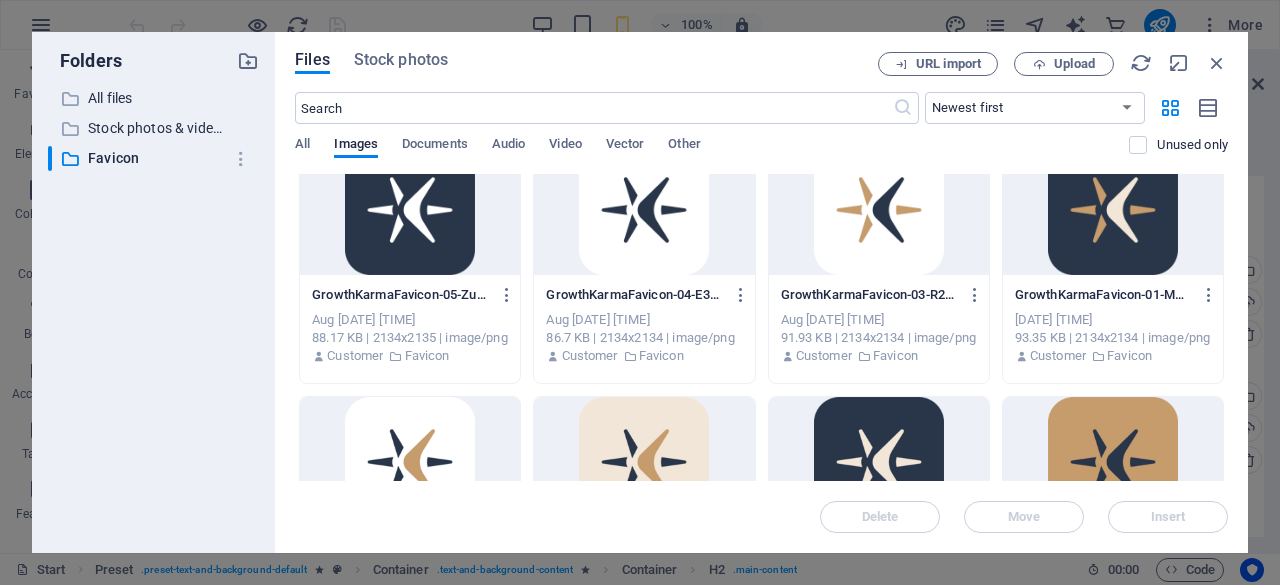 click at bounding box center (879, 462) 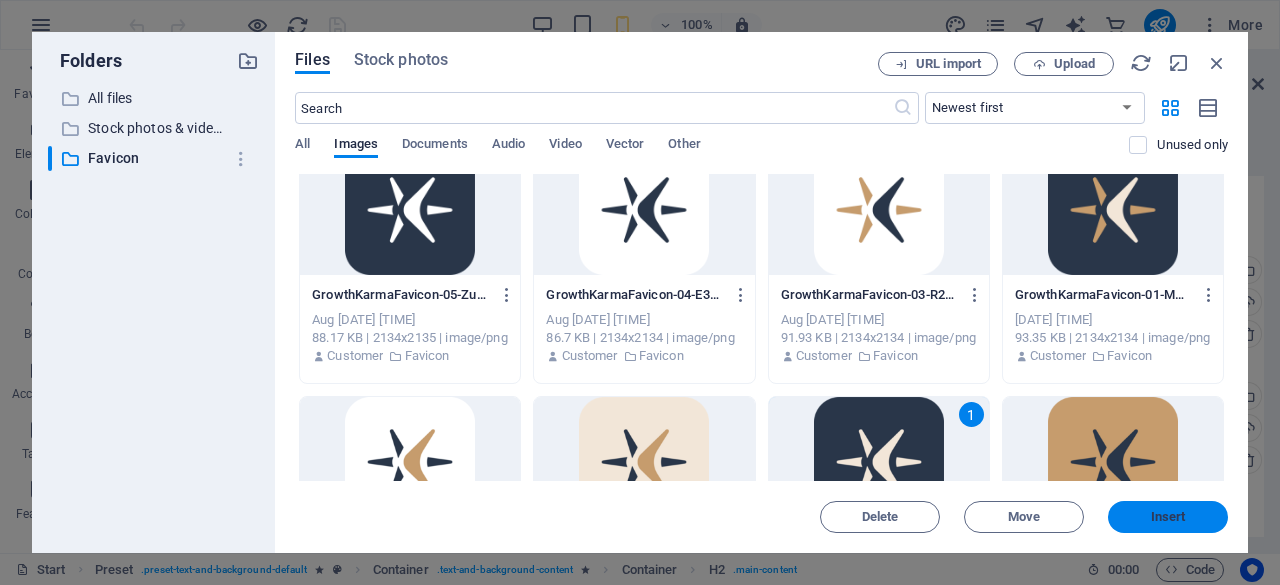 click on "Insert" at bounding box center (1168, 517) 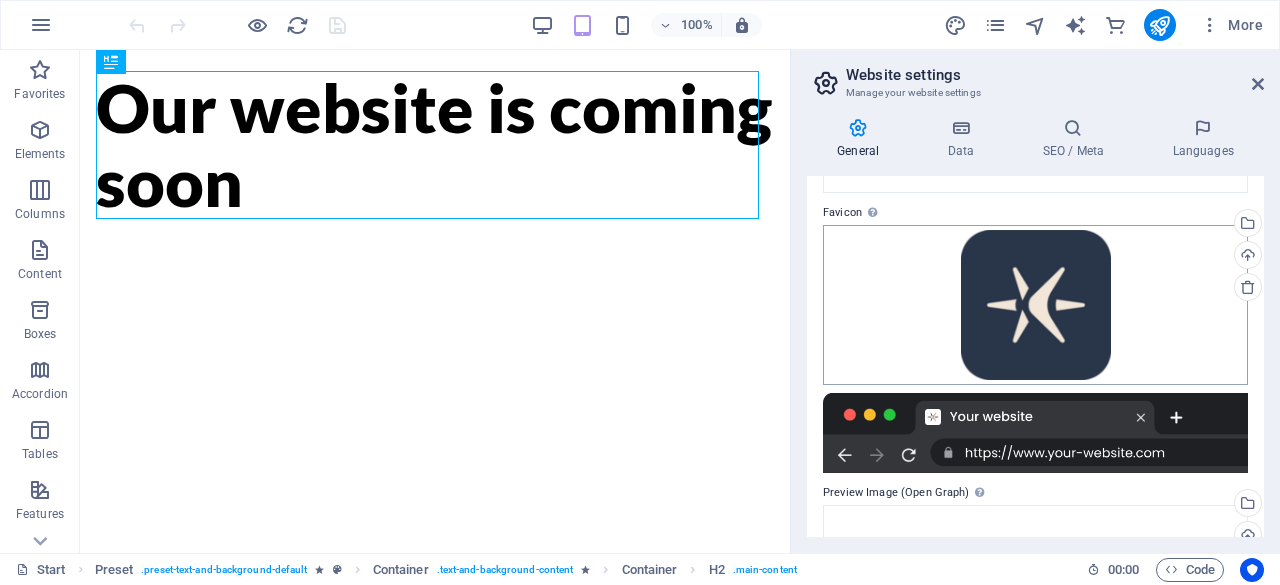scroll, scrollTop: 178, scrollLeft: 0, axis: vertical 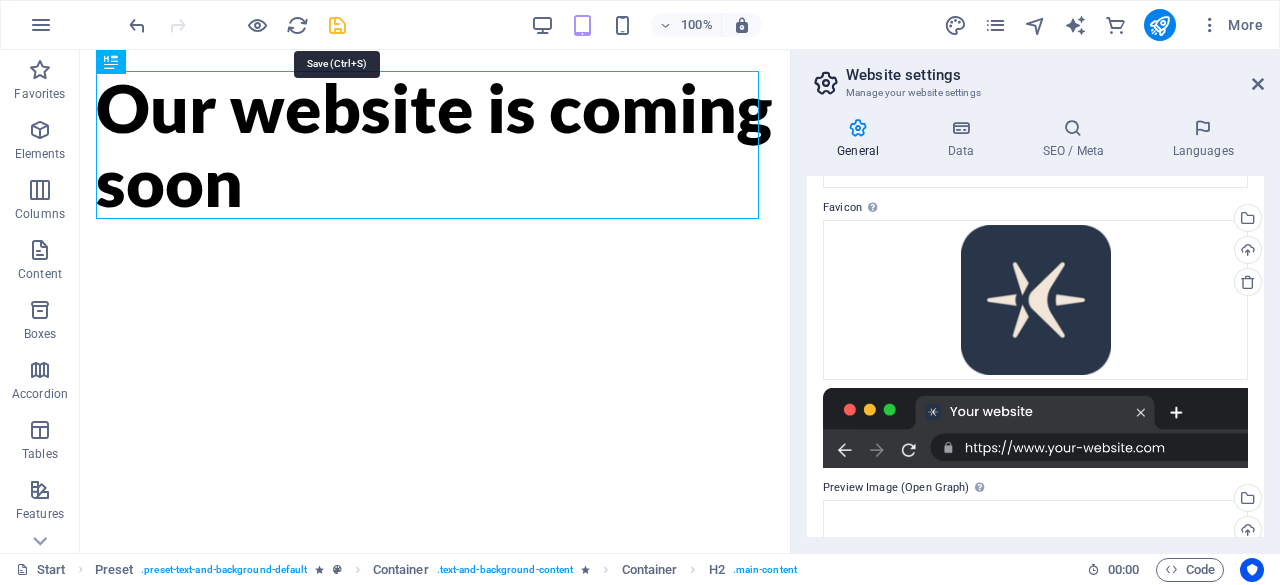click at bounding box center (337, 25) 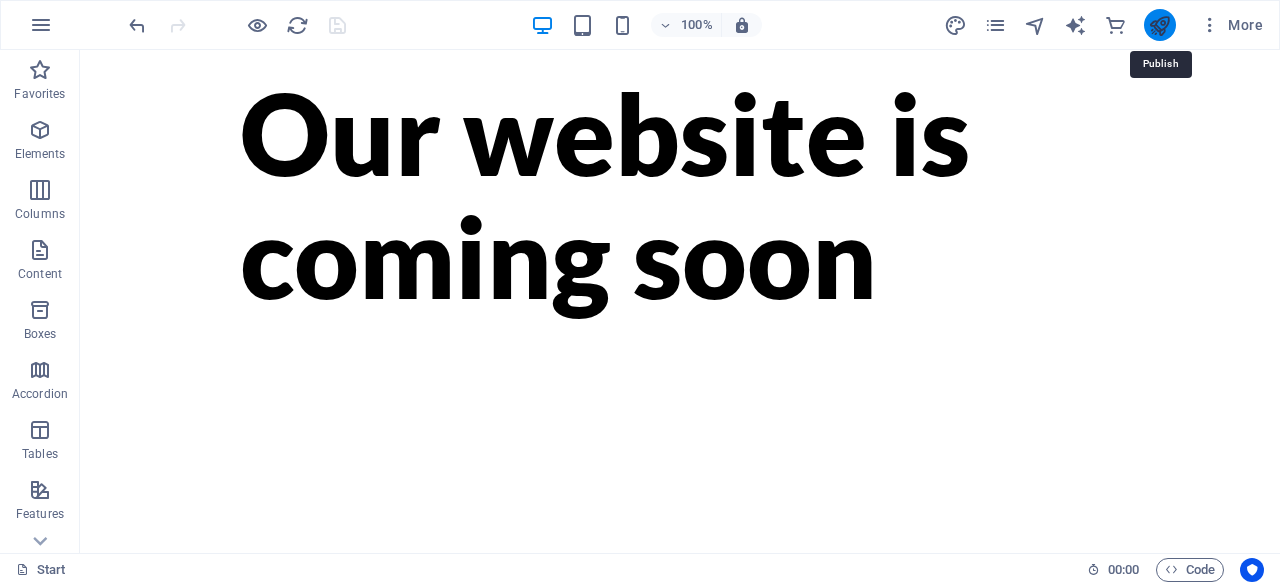 click at bounding box center [1159, 25] 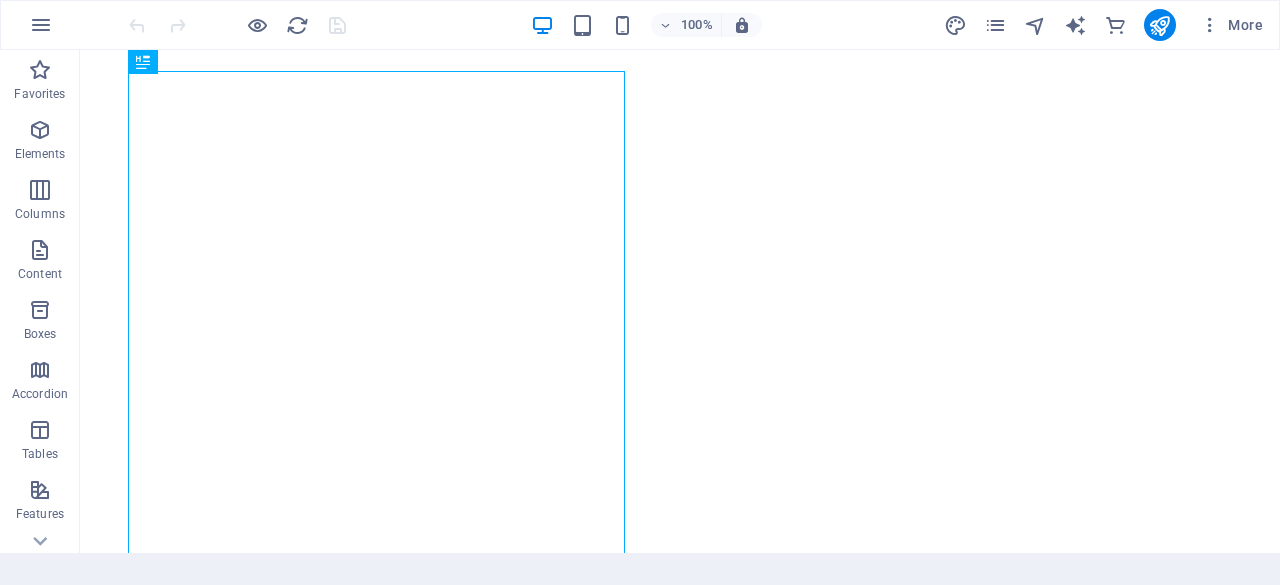 scroll, scrollTop: 0, scrollLeft: 0, axis: both 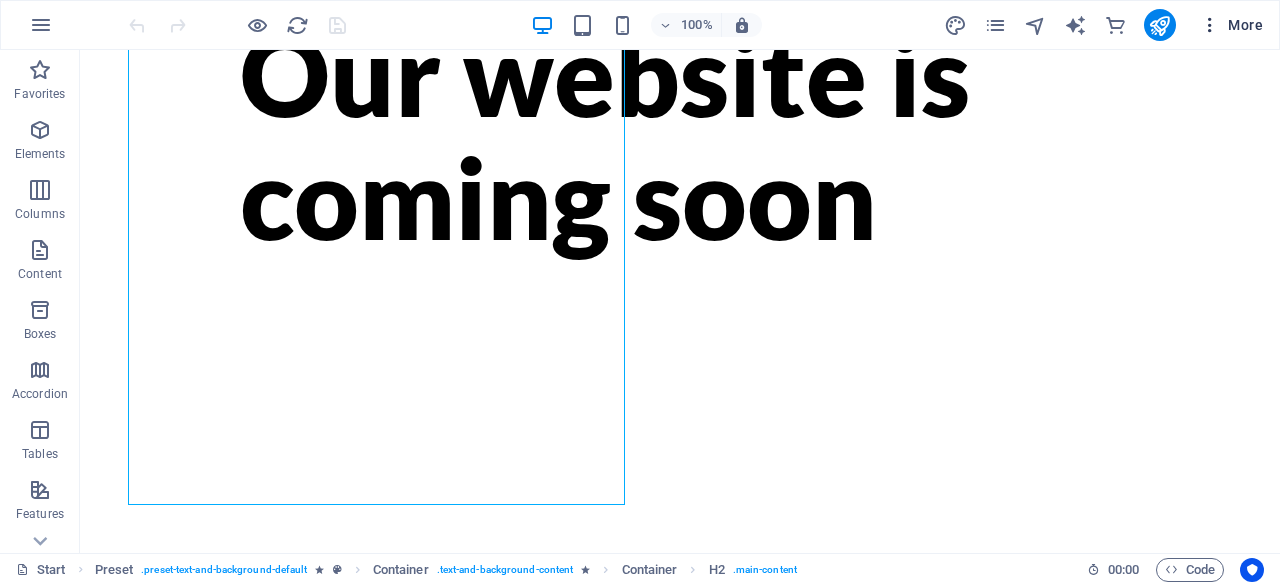 click at bounding box center [1210, 25] 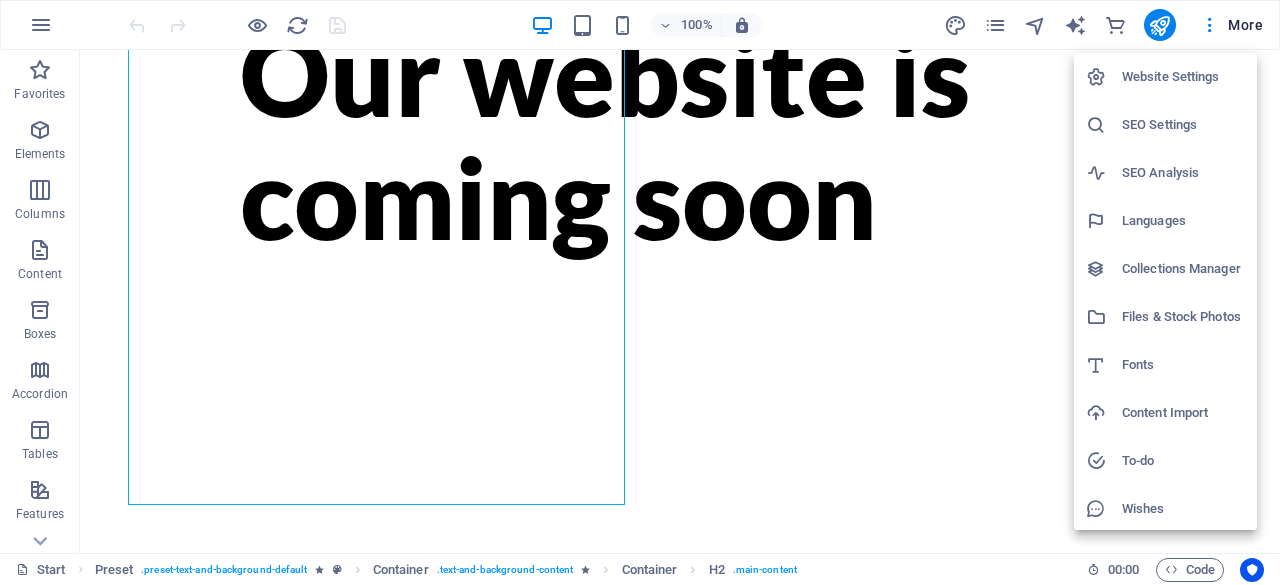 click on "Website Settings" at bounding box center [1183, 77] 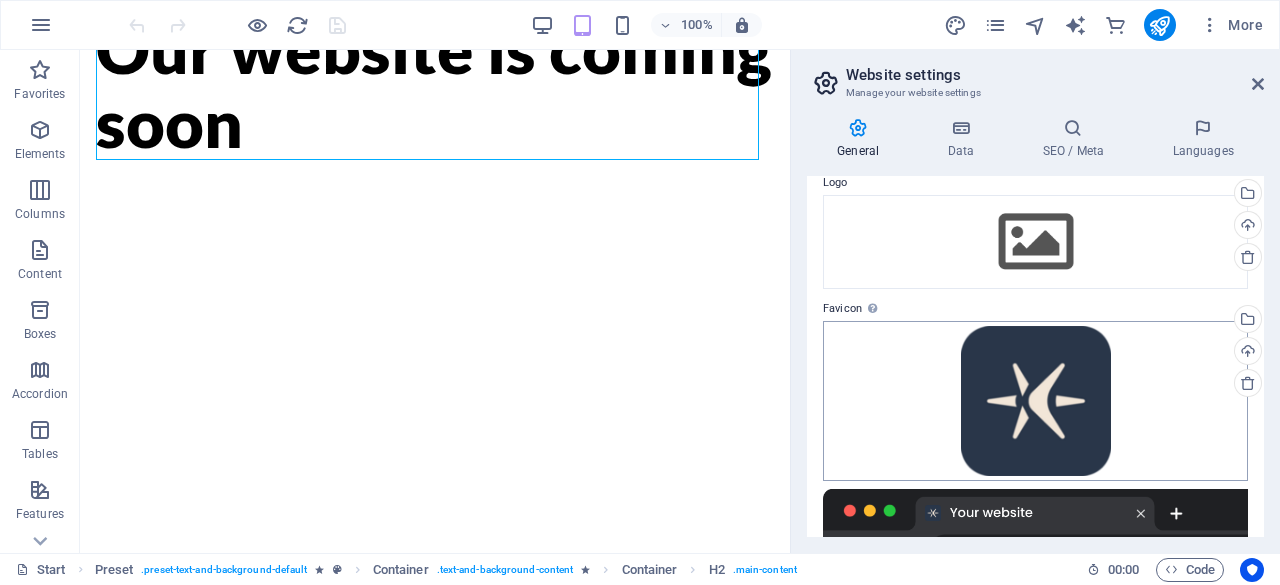 scroll, scrollTop: 78, scrollLeft: 0, axis: vertical 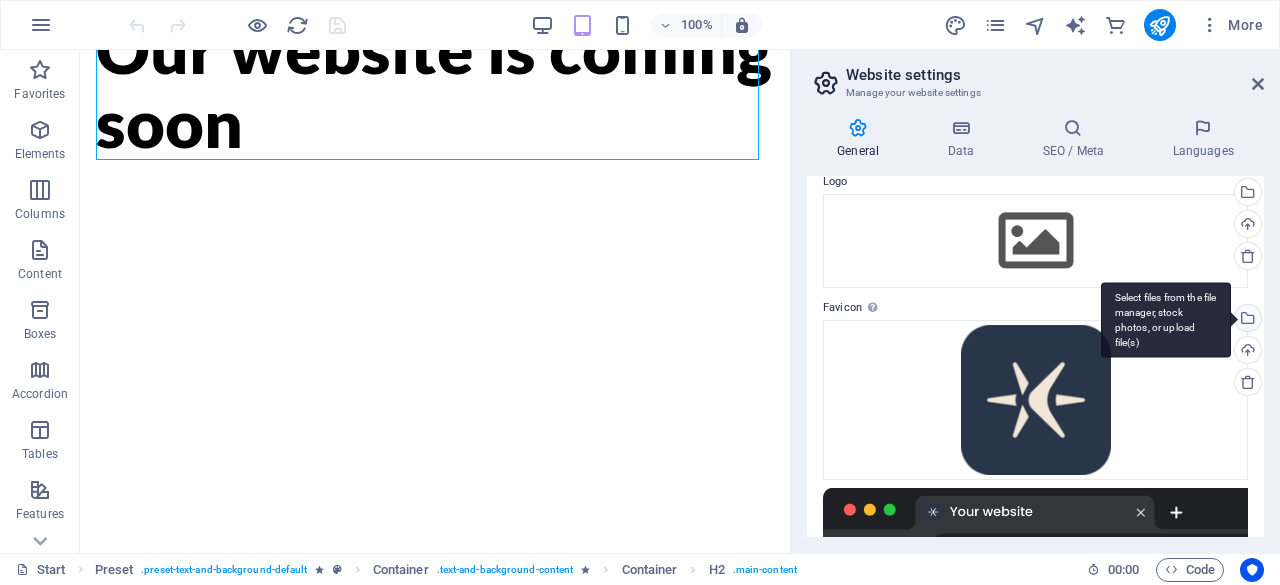 click on "Select files from the file manager, stock photos, or upload file(s)" at bounding box center [1246, 320] 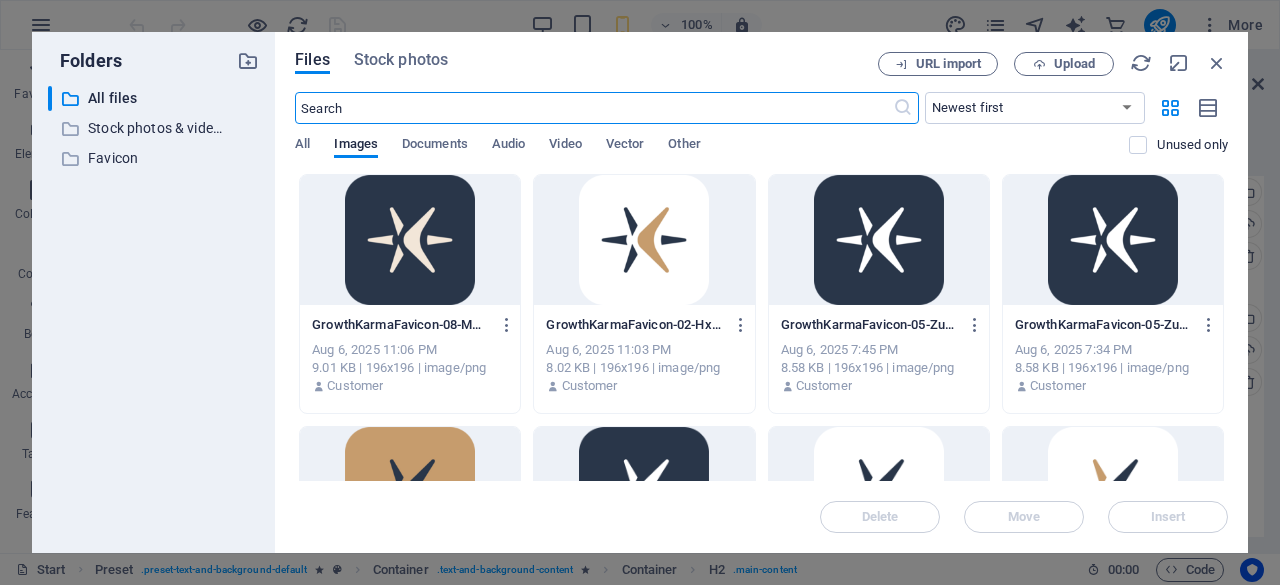 scroll, scrollTop: 60, scrollLeft: 0, axis: vertical 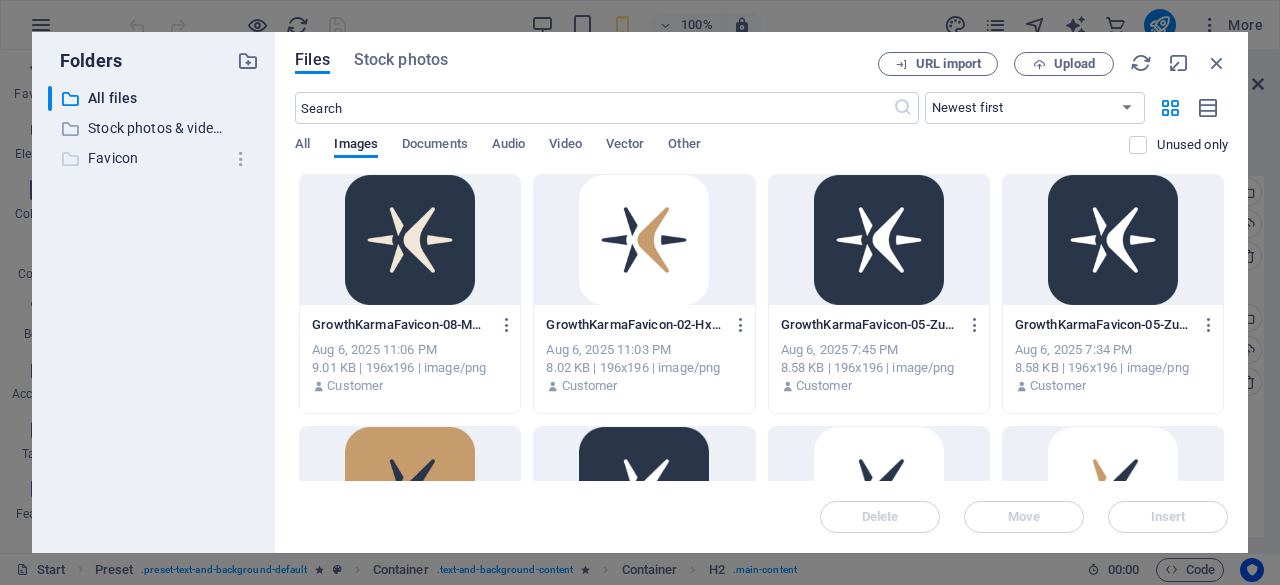 click on "Favicon" at bounding box center (155, 158) 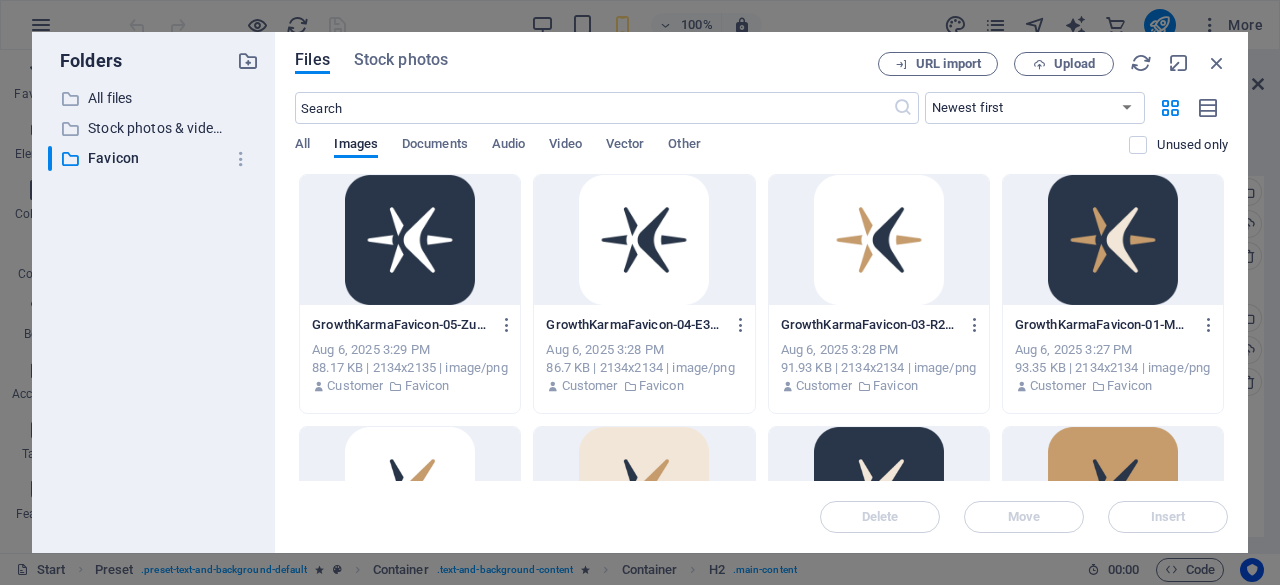 scroll, scrollTop: 185, scrollLeft: 0, axis: vertical 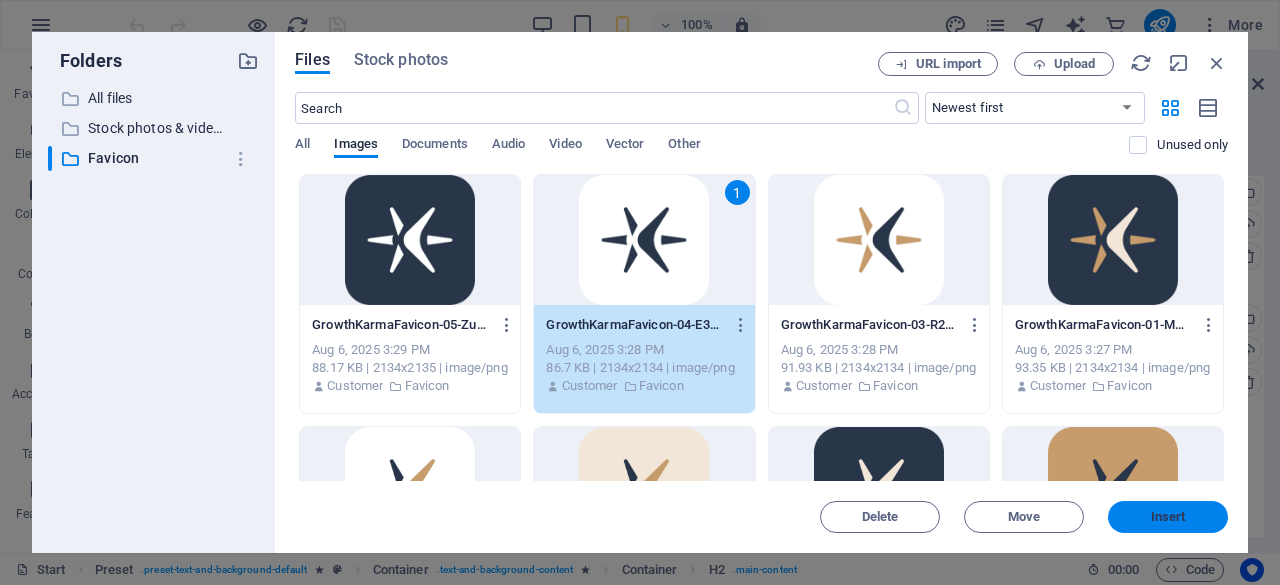 click on "Insert" at bounding box center [1168, 517] 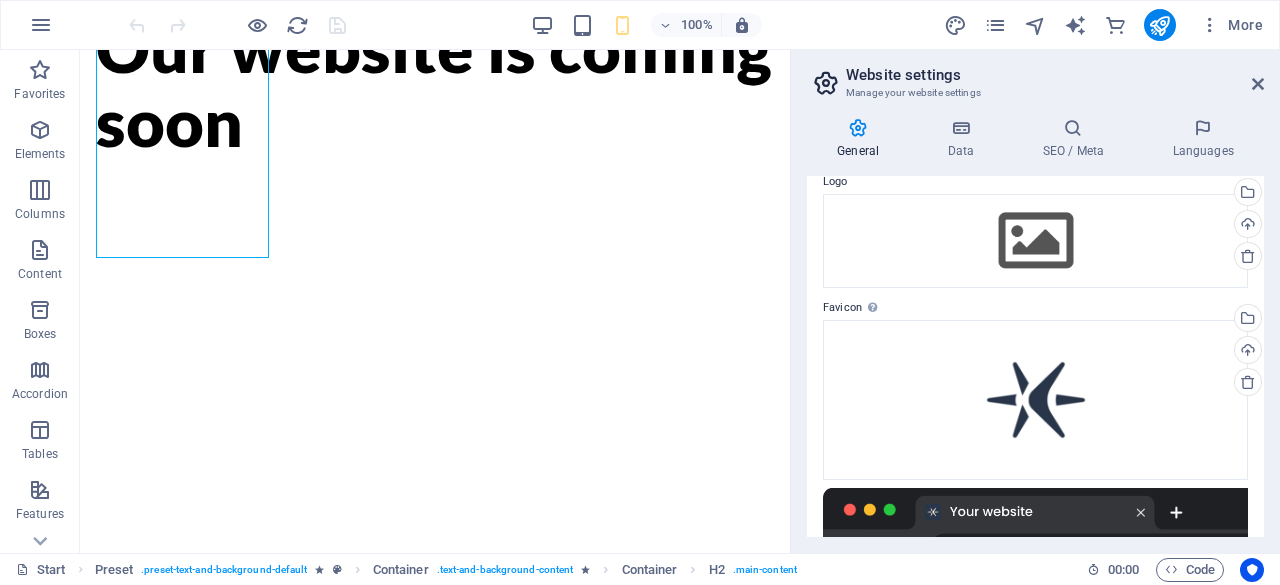 scroll, scrollTop: 59, scrollLeft: 0, axis: vertical 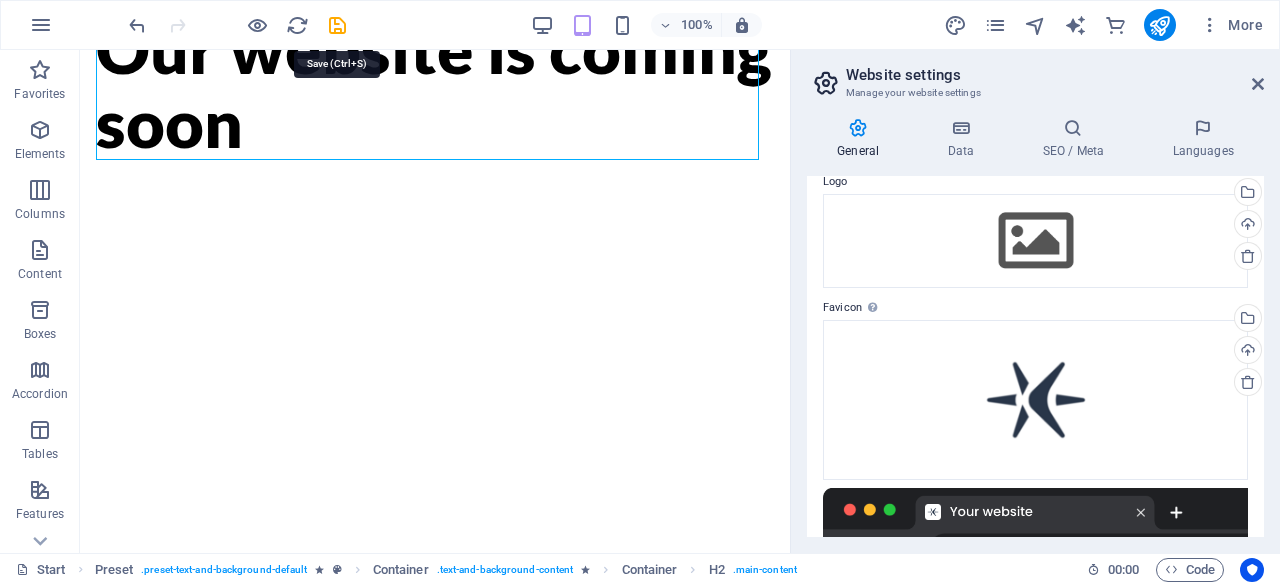 drag, startPoint x: 329, startPoint y: 25, endPoint x: 339, endPoint y: 15, distance: 14.142136 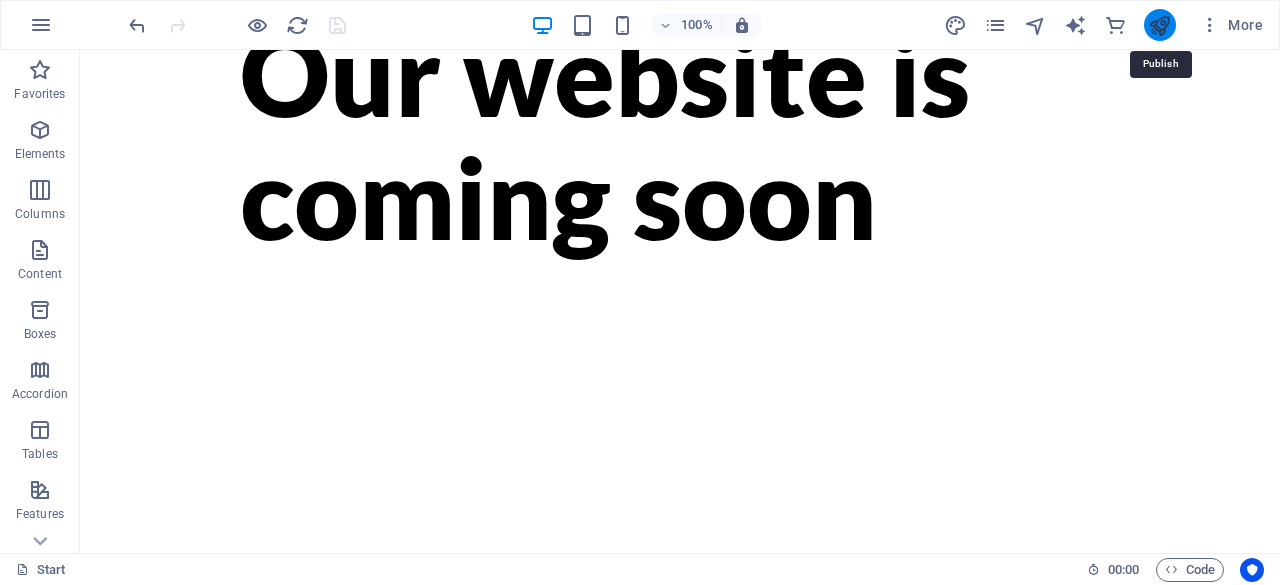 click at bounding box center (1159, 25) 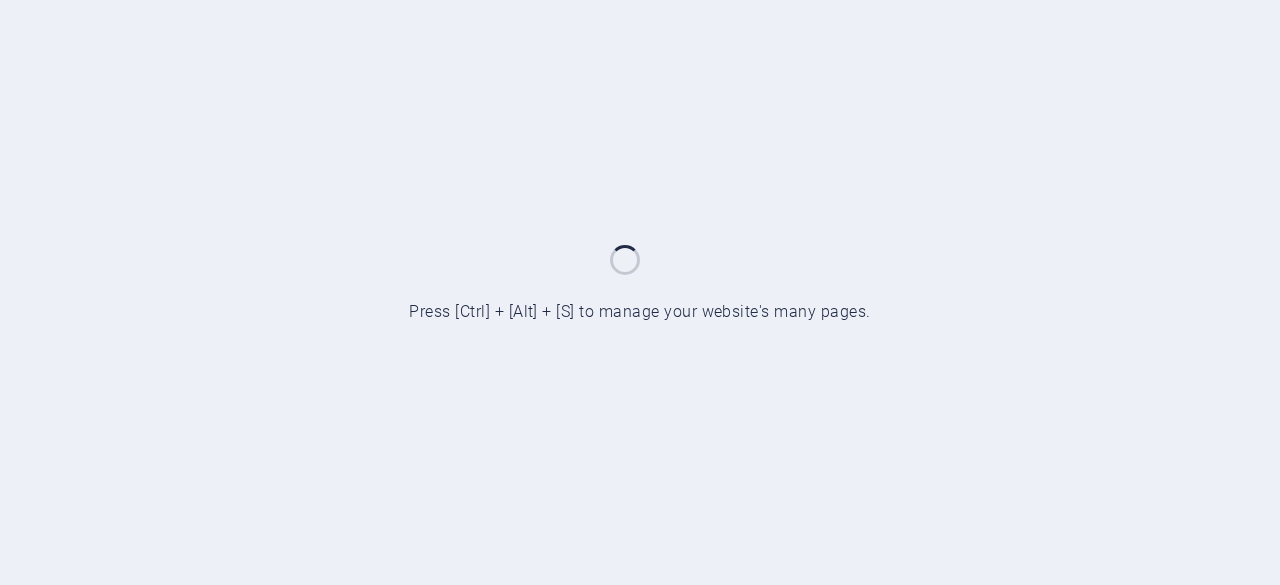 scroll, scrollTop: 0, scrollLeft: 0, axis: both 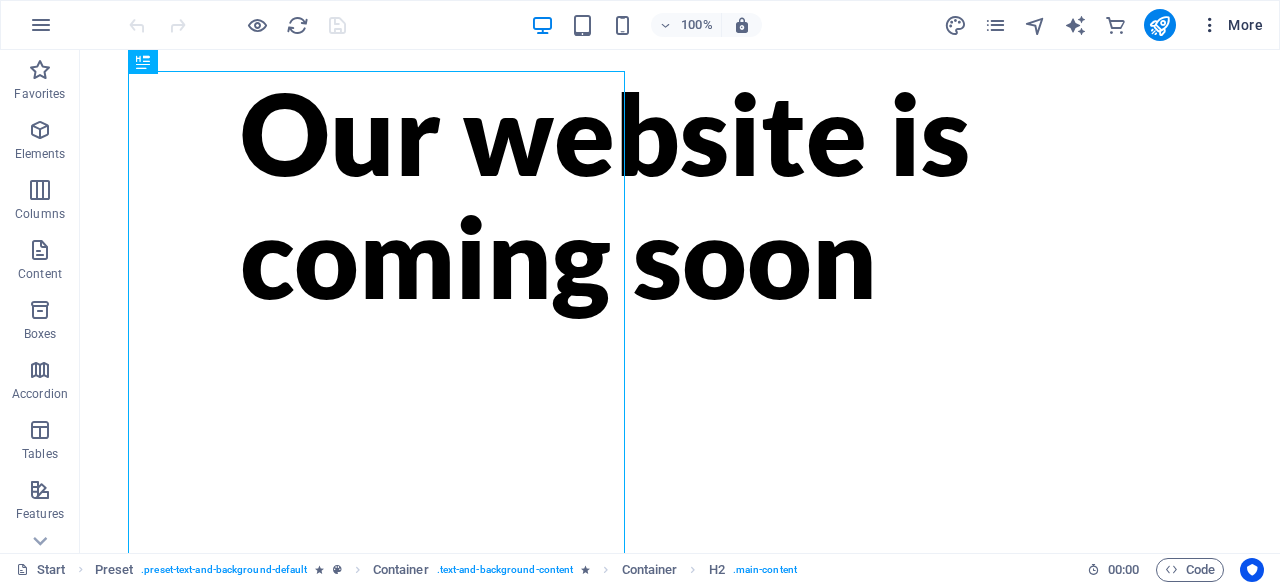 click at bounding box center [1210, 25] 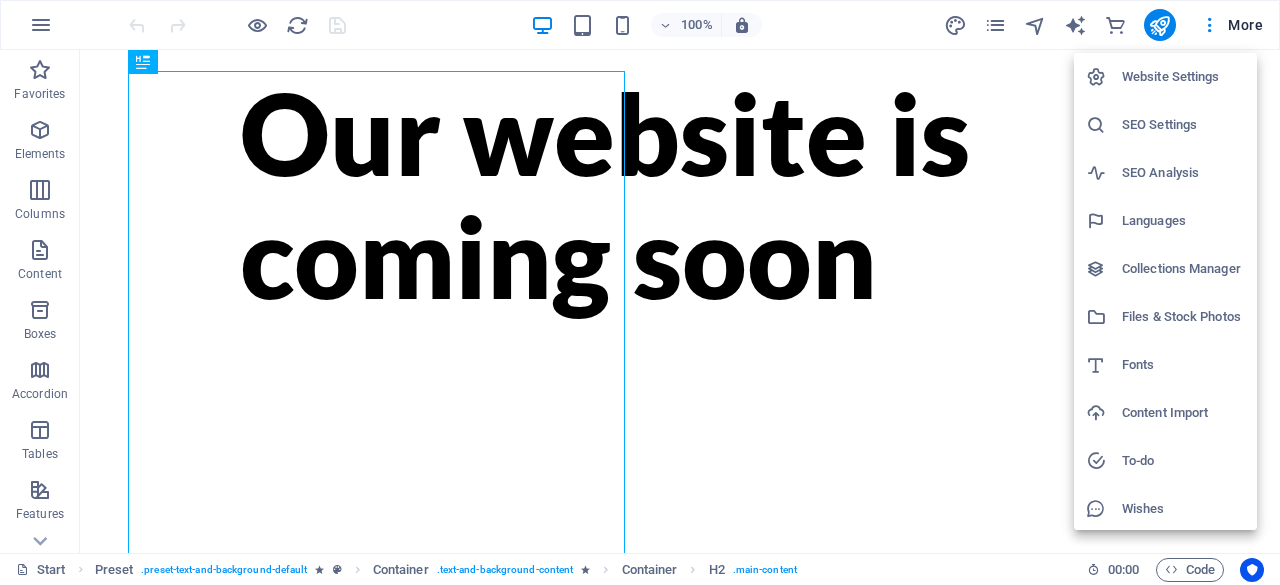 click on "Website Settings" at bounding box center (1183, 77) 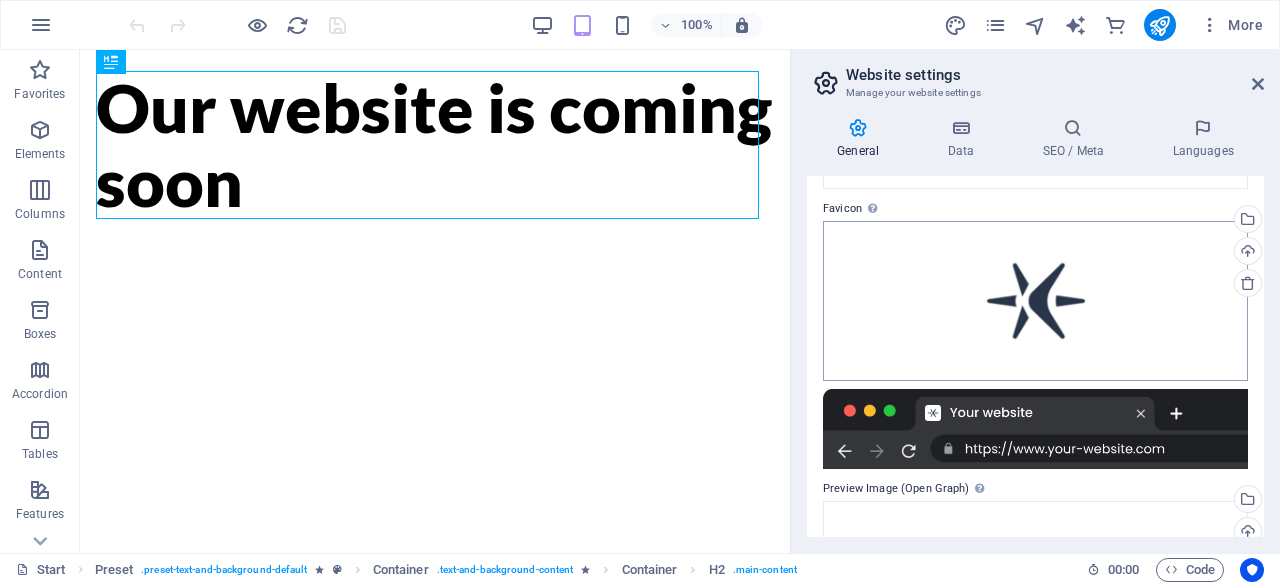scroll, scrollTop: 178, scrollLeft: 0, axis: vertical 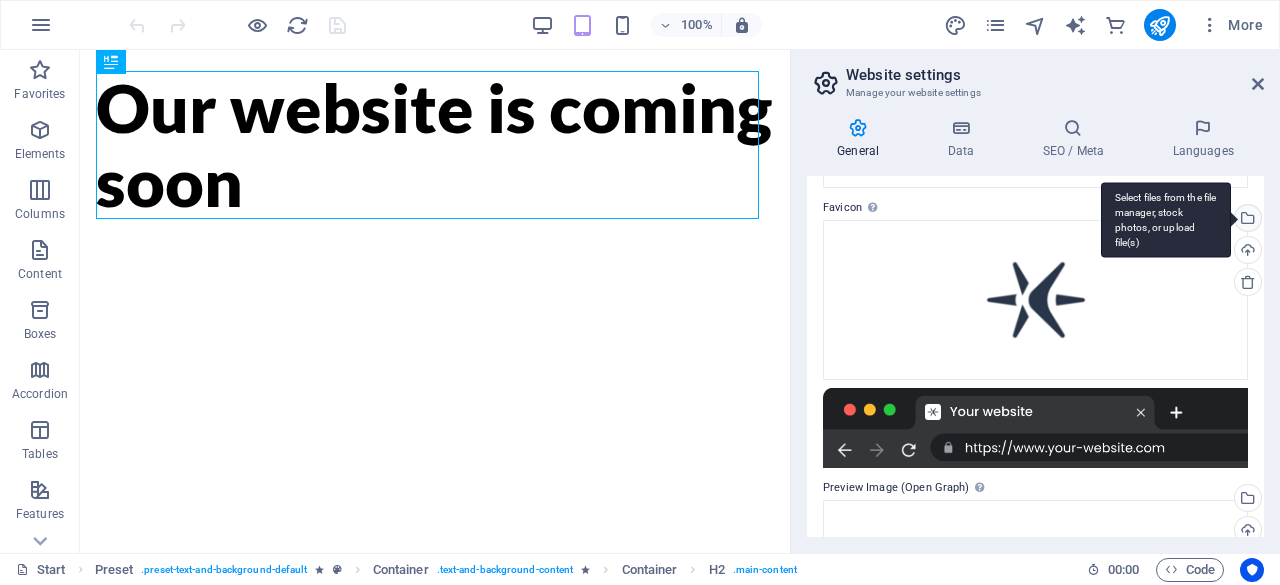 click on "Select files from the file manager, stock photos, or upload file(s)" at bounding box center (1246, 220) 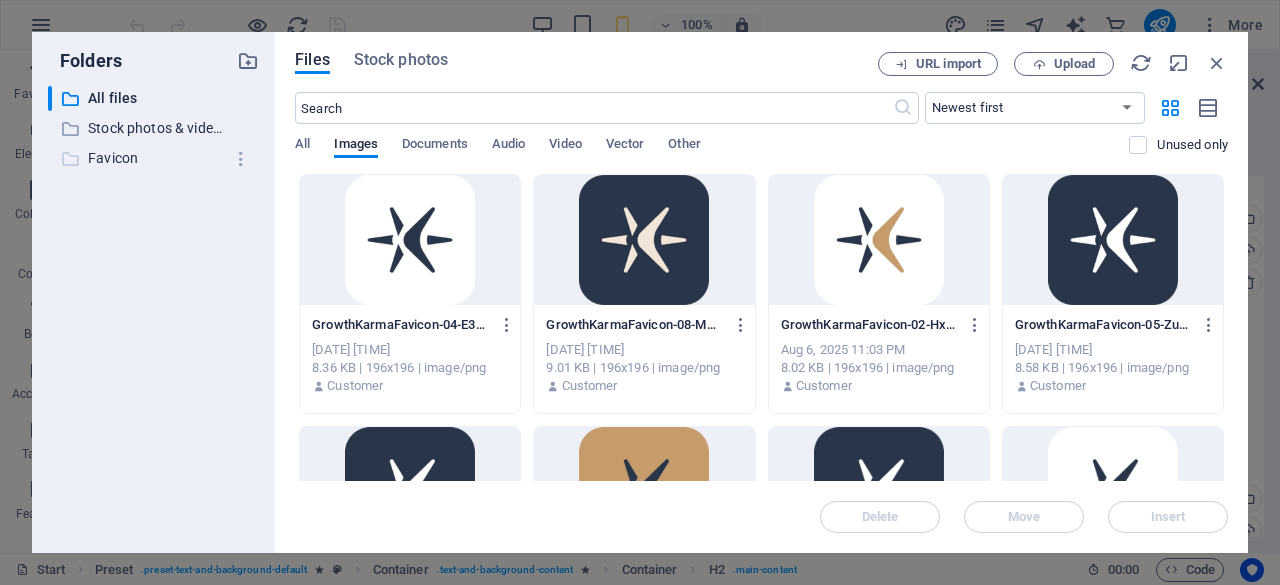 click on "Favicon" at bounding box center [155, 158] 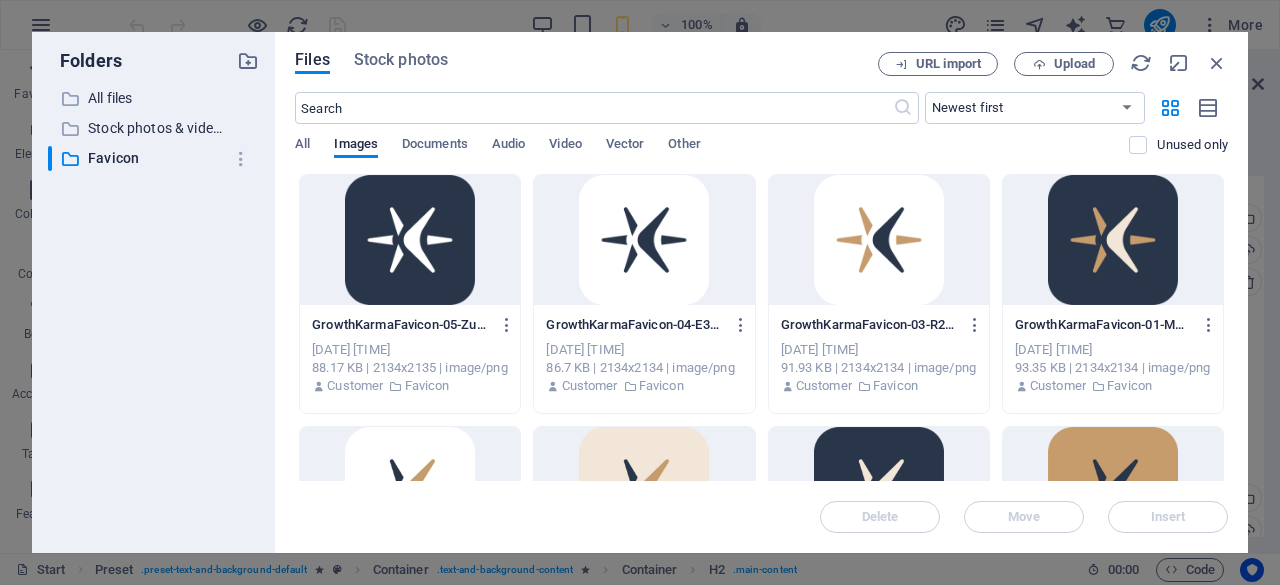 click at bounding box center [410, 240] 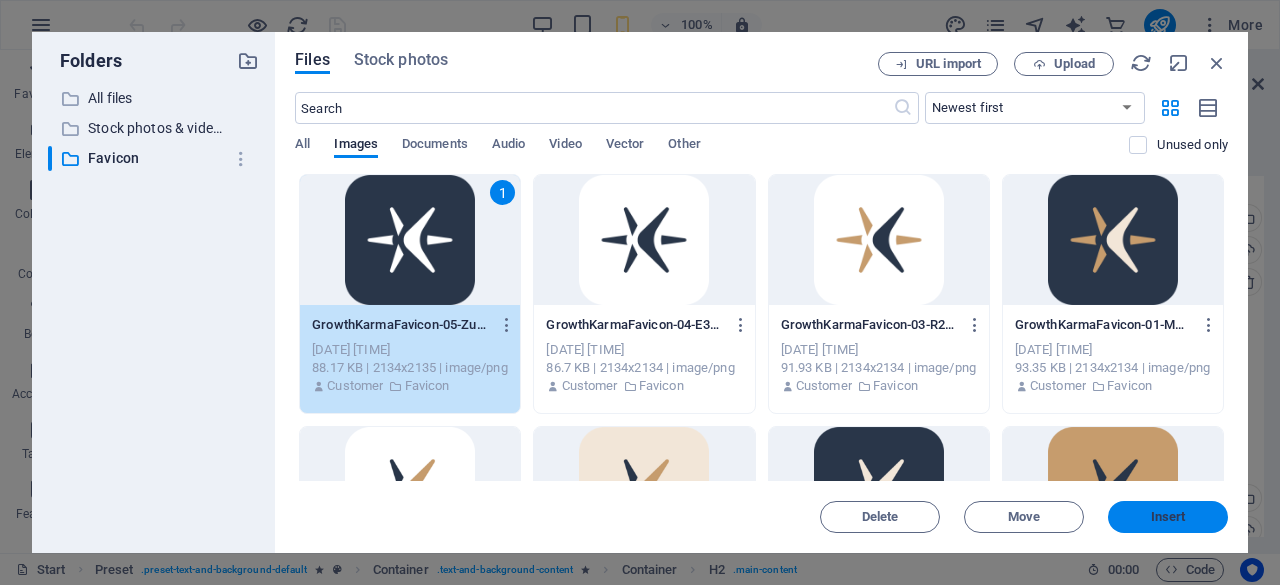 click on "Insert" at bounding box center [1168, 517] 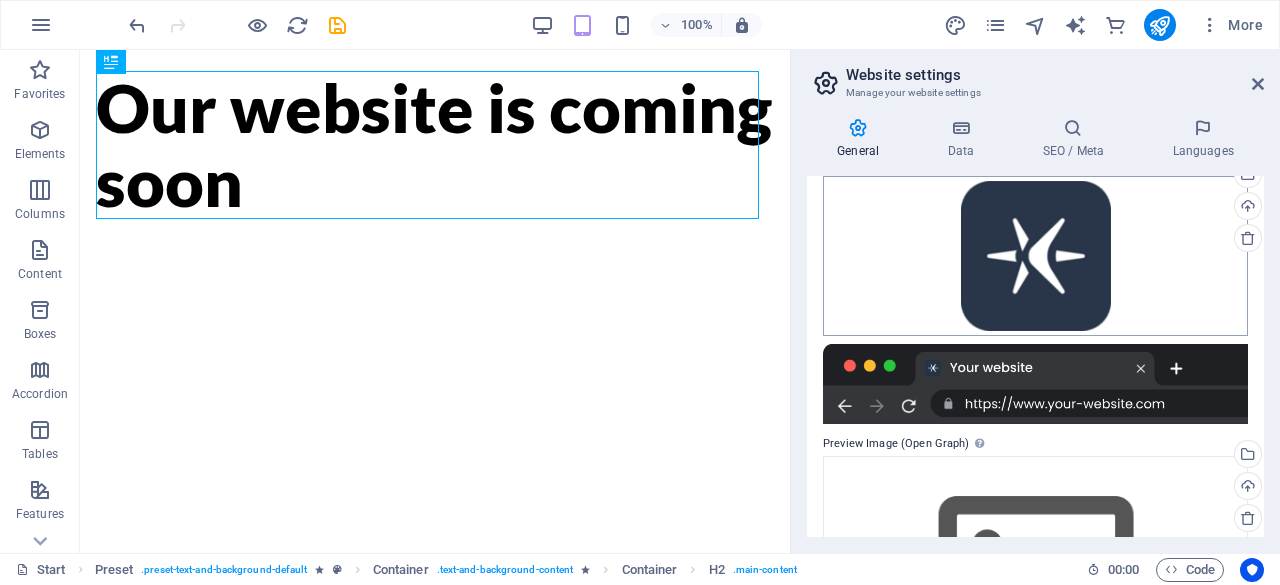 scroll, scrollTop: 223, scrollLeft: 0, axis: vertical 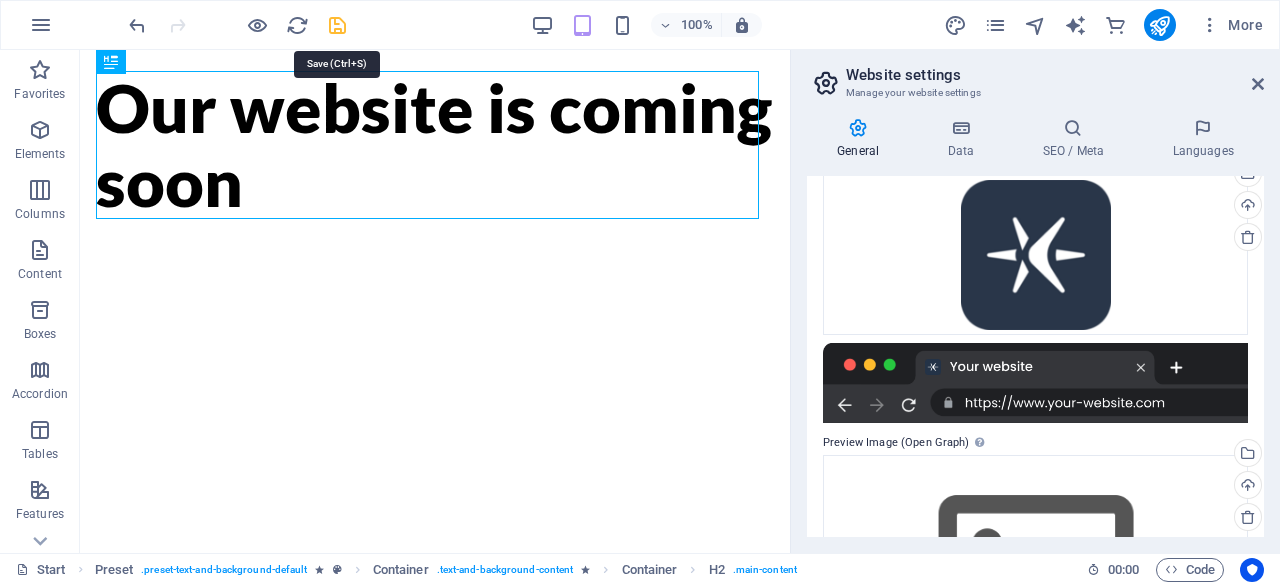 click at bounding box center [337, 25] 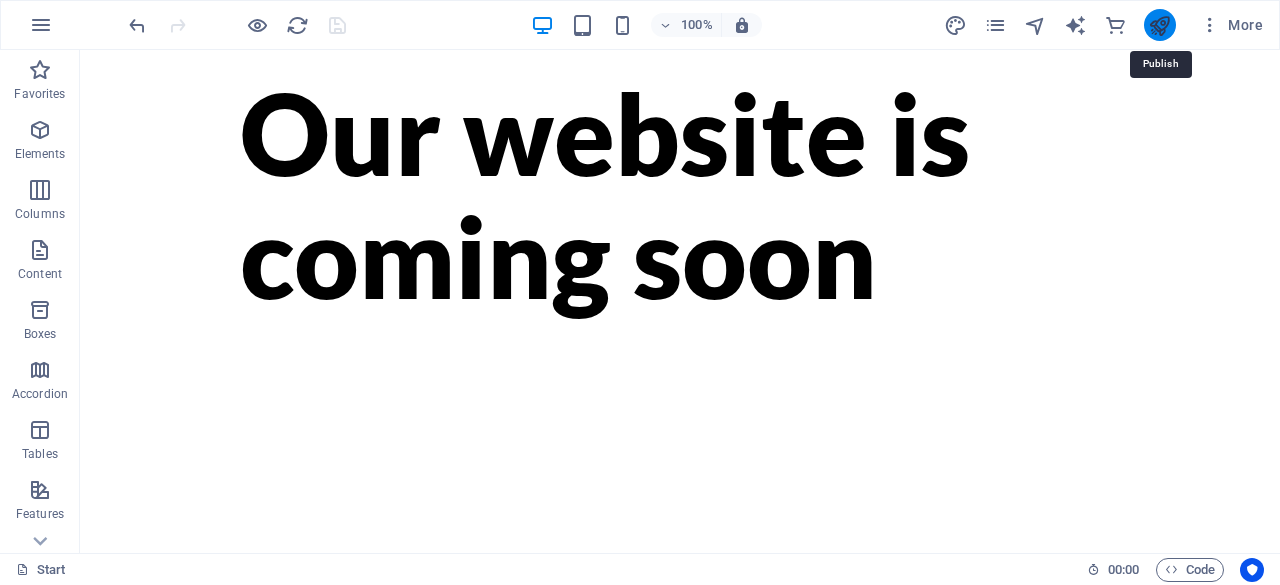 click at bounding box center (1159, 25) 